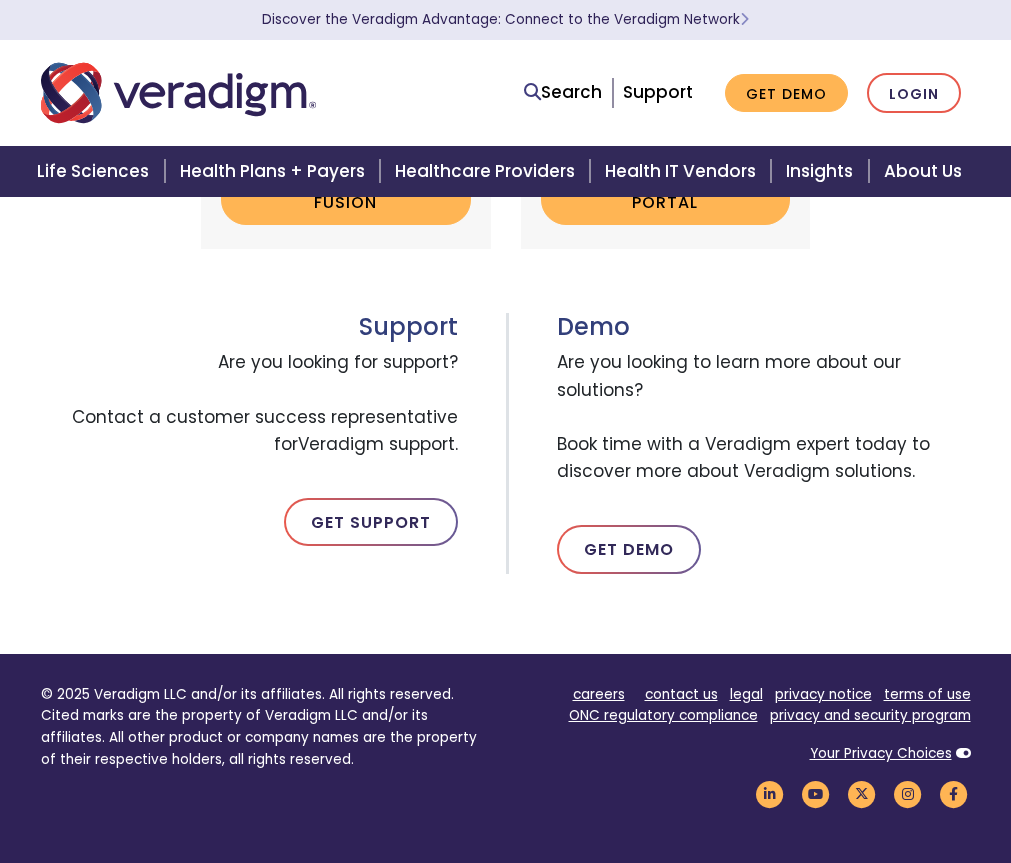 scroll, scrollTop: 0, scrollLeft: 0, axis: both 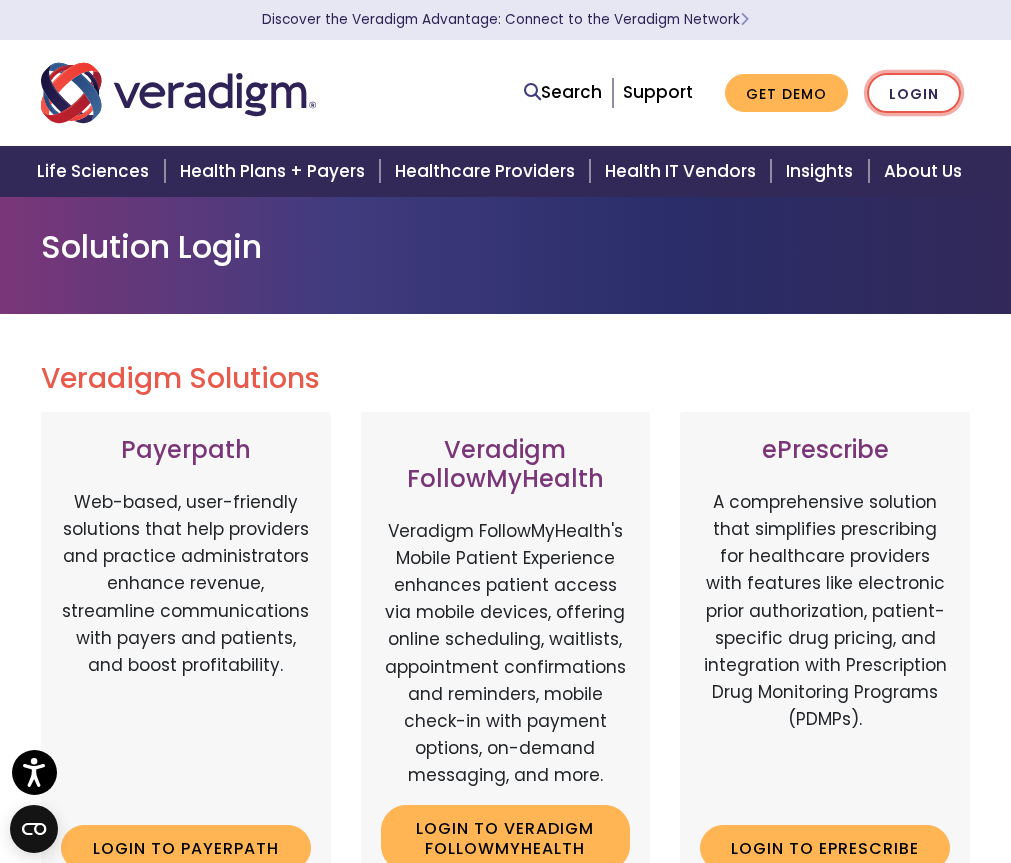 click on "Login" at bounding box center (914, 93) 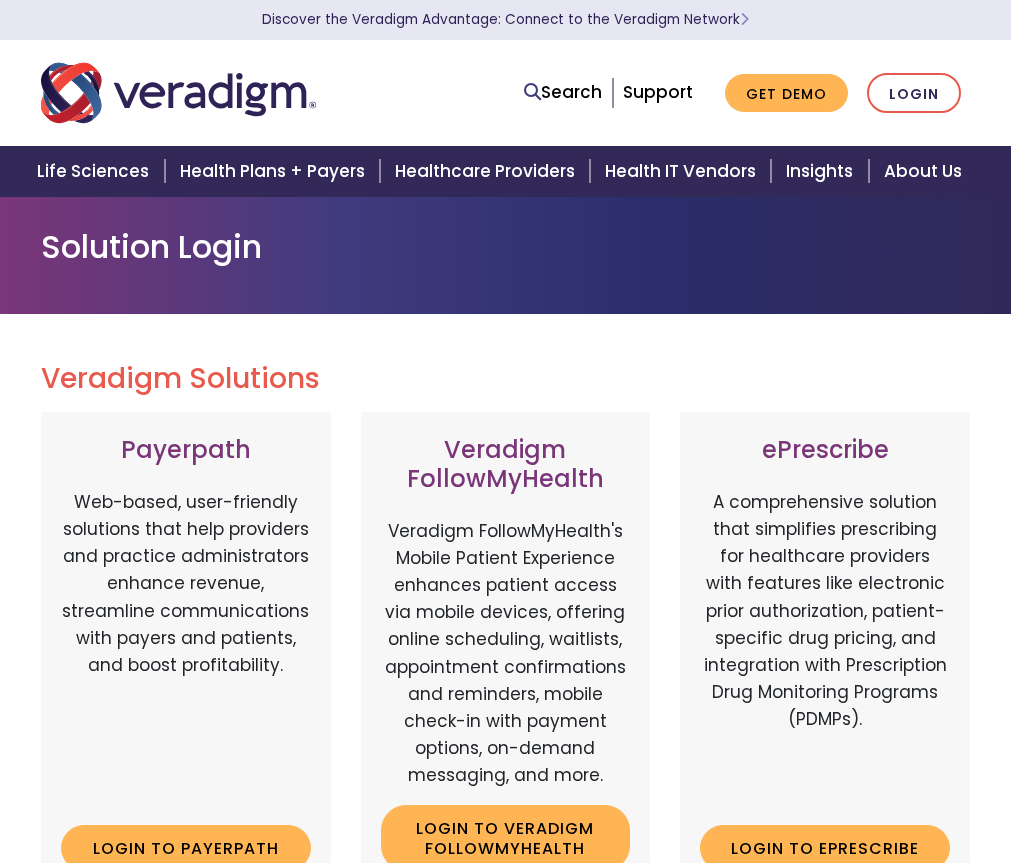 scroll, scrollTop: 298, scrollLeft: 0, axis: vertical 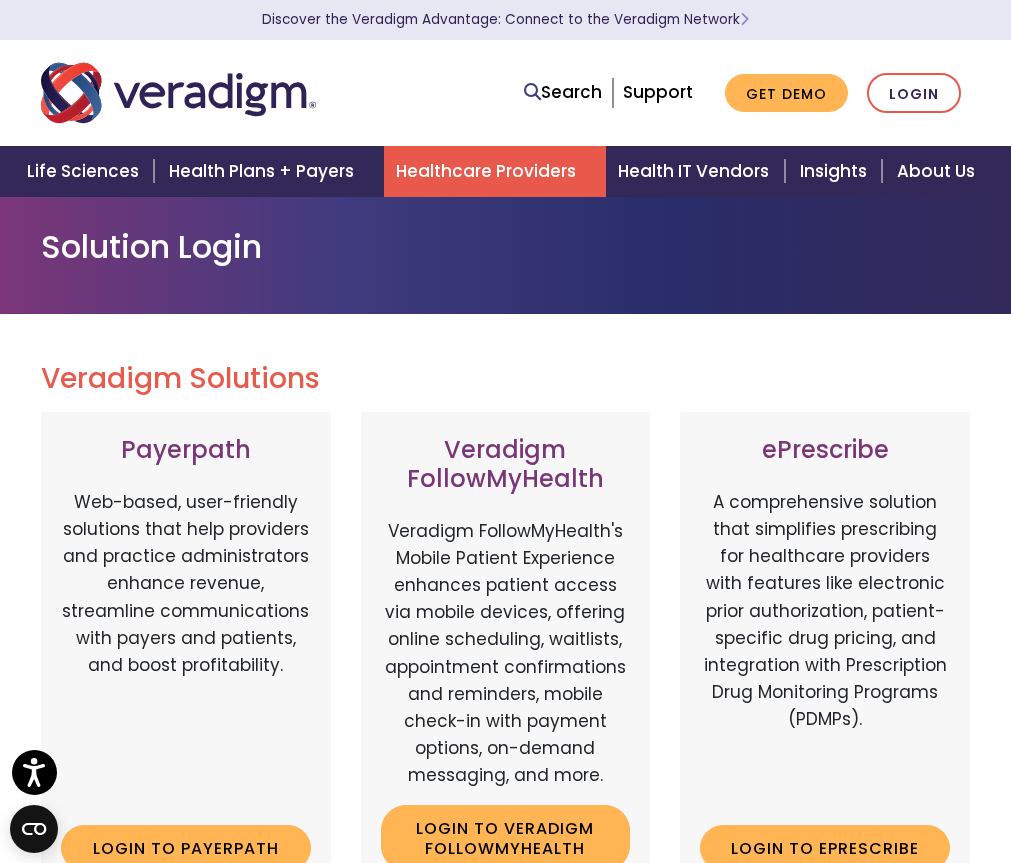 click on "Healthcare Providers" at bounding box center (495, 171) 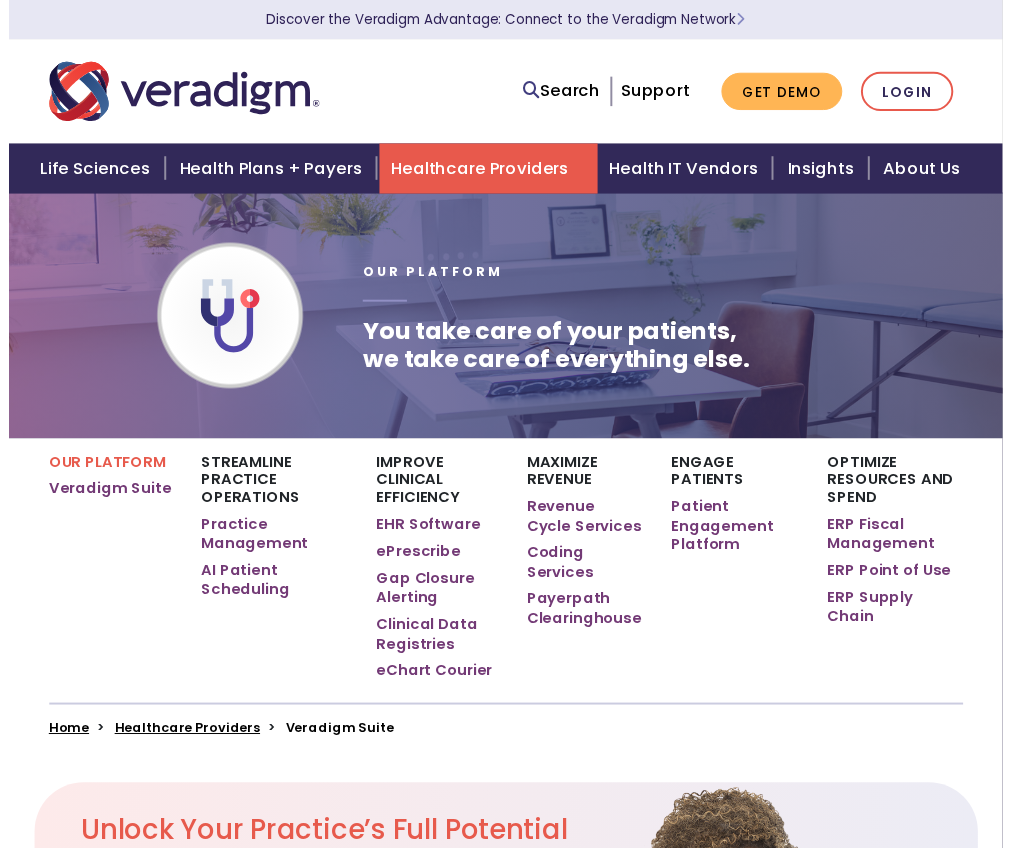 scroll, scrollTop: 1400, scrollLeft: 0, axis: vertical 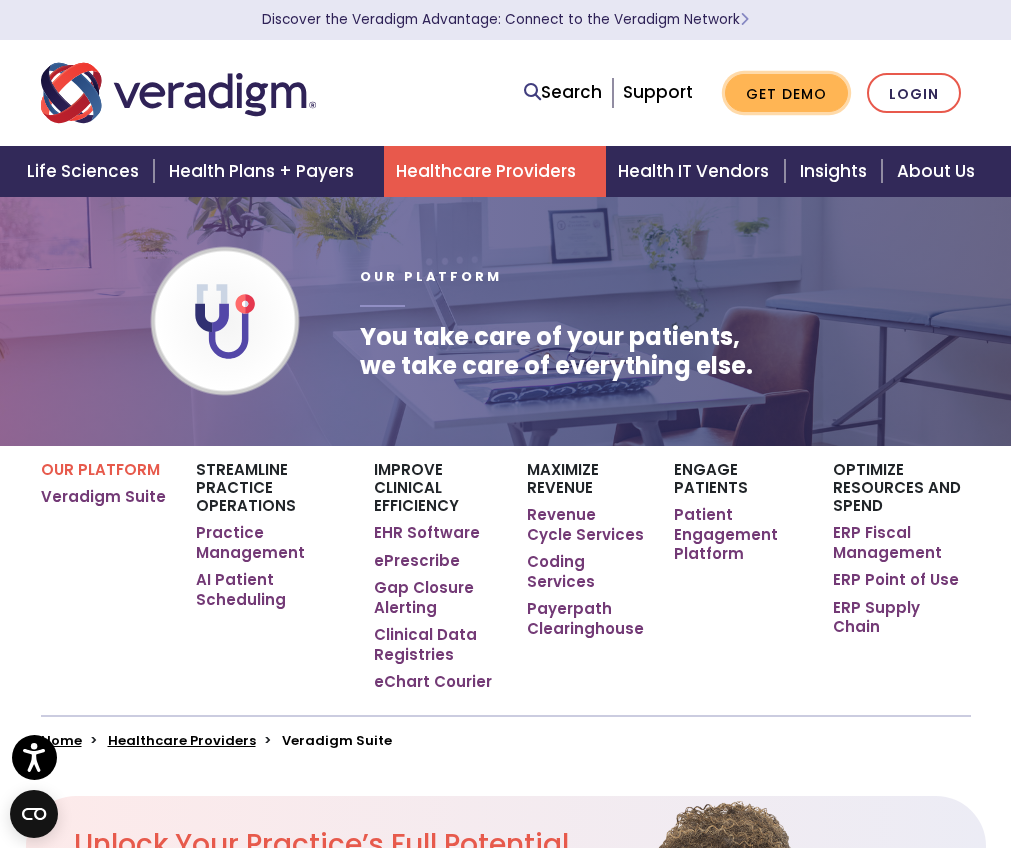 click on "Get Demo" at bounding box center [786, 93] 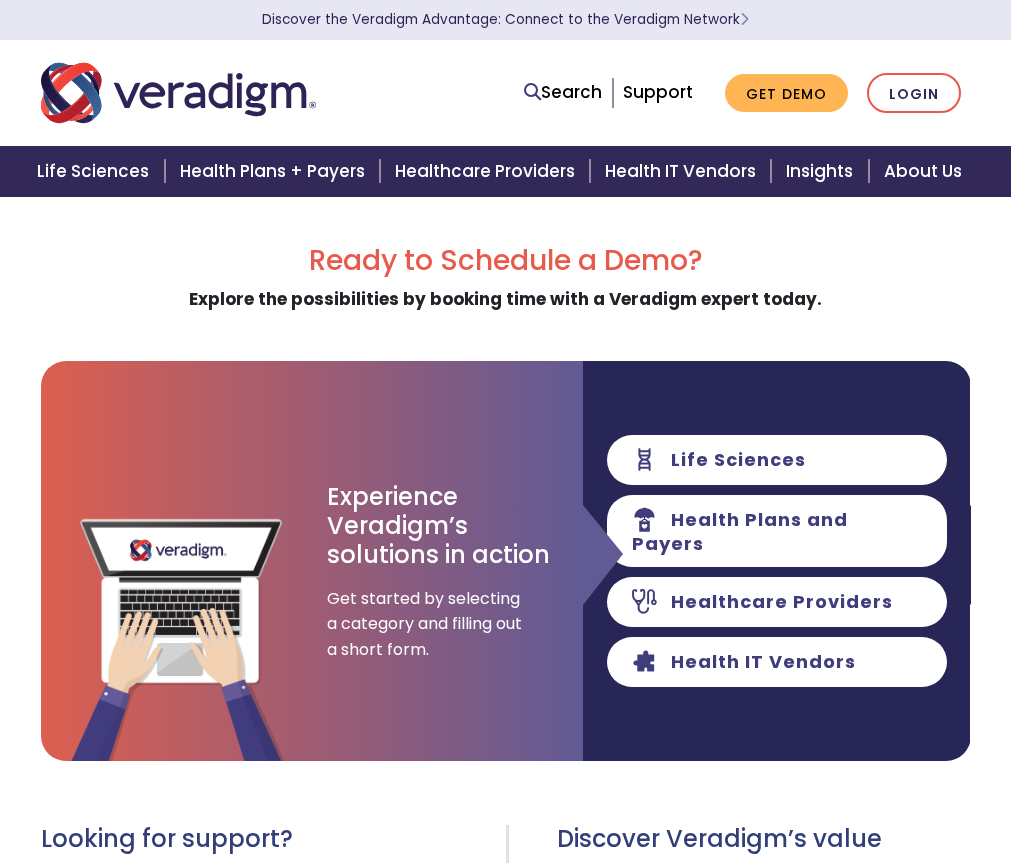 scroll, scrollTop: 196, scrollLeft: 0, axis: vertical 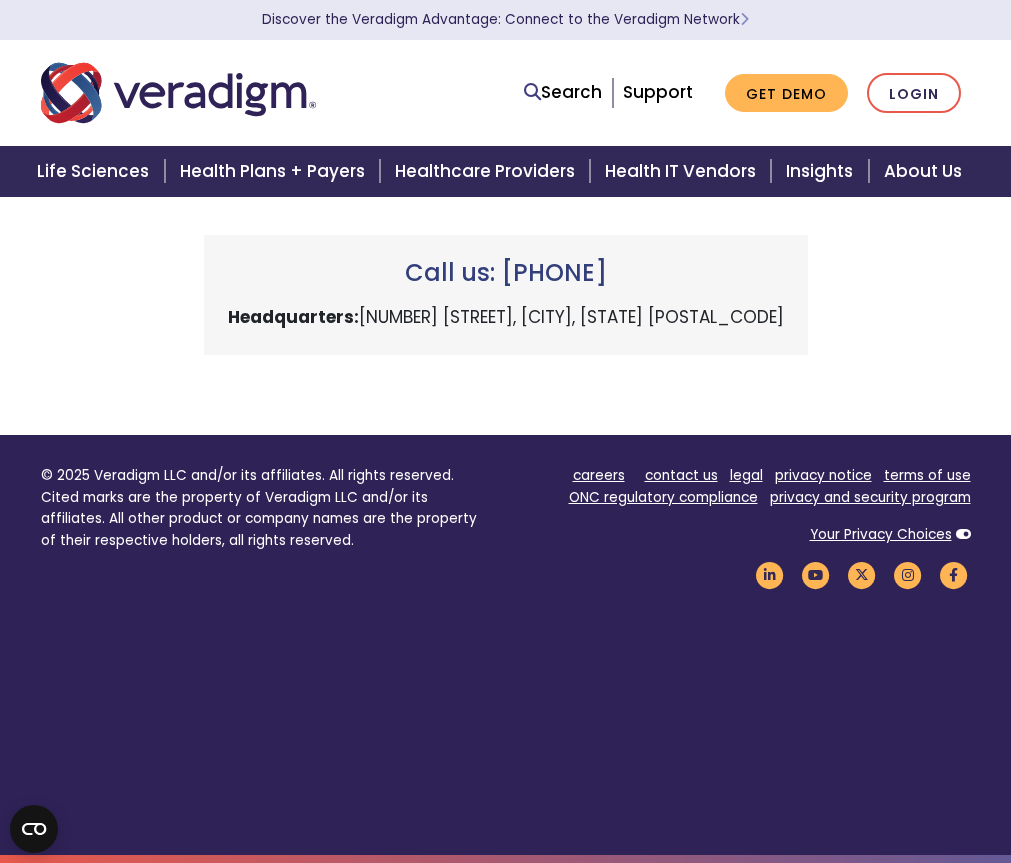 click on "Search
Support
Get Demo
Login" at bounding box center [506, 93] 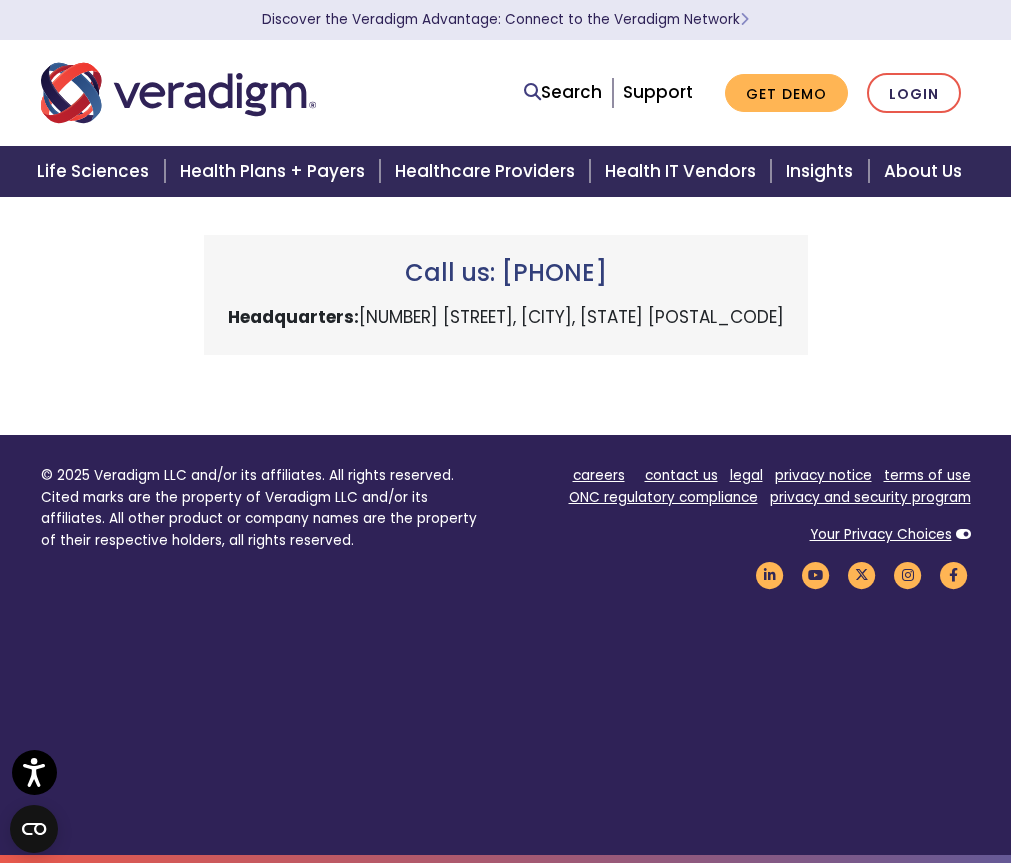 click on "Search
Support
Get Demo
Login" at bounding box center [506, 93] 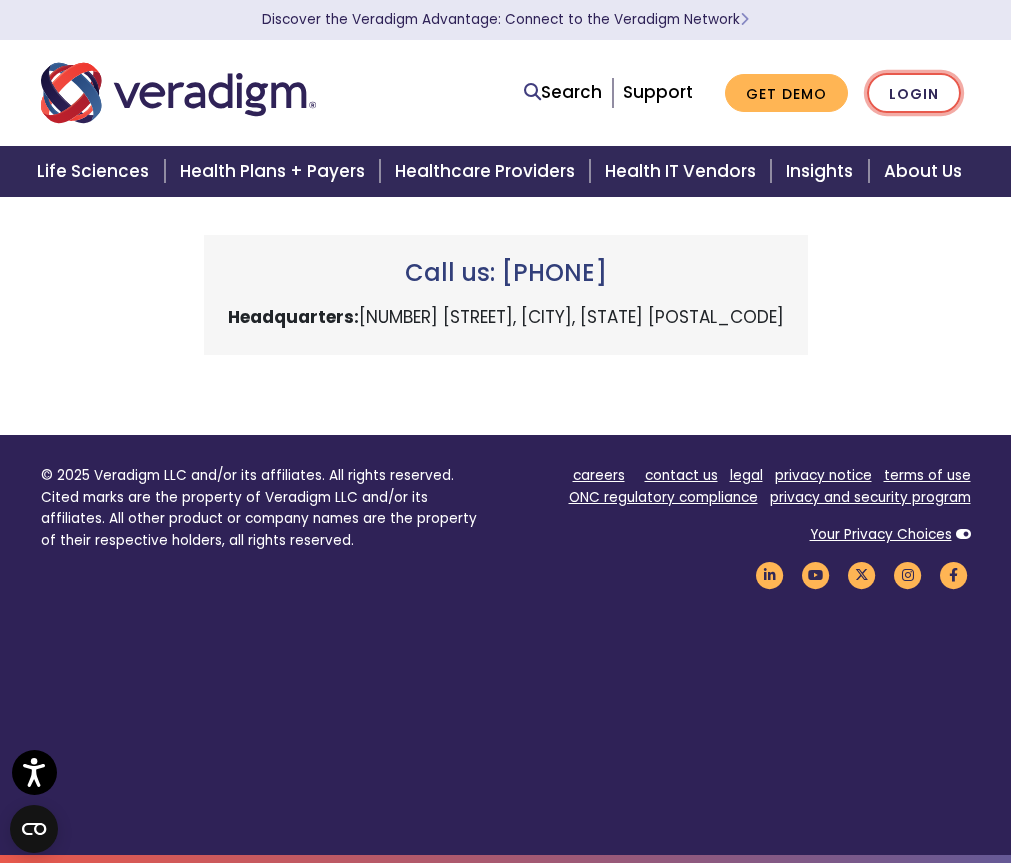 click on "Login" at bounding box center [914, 93] 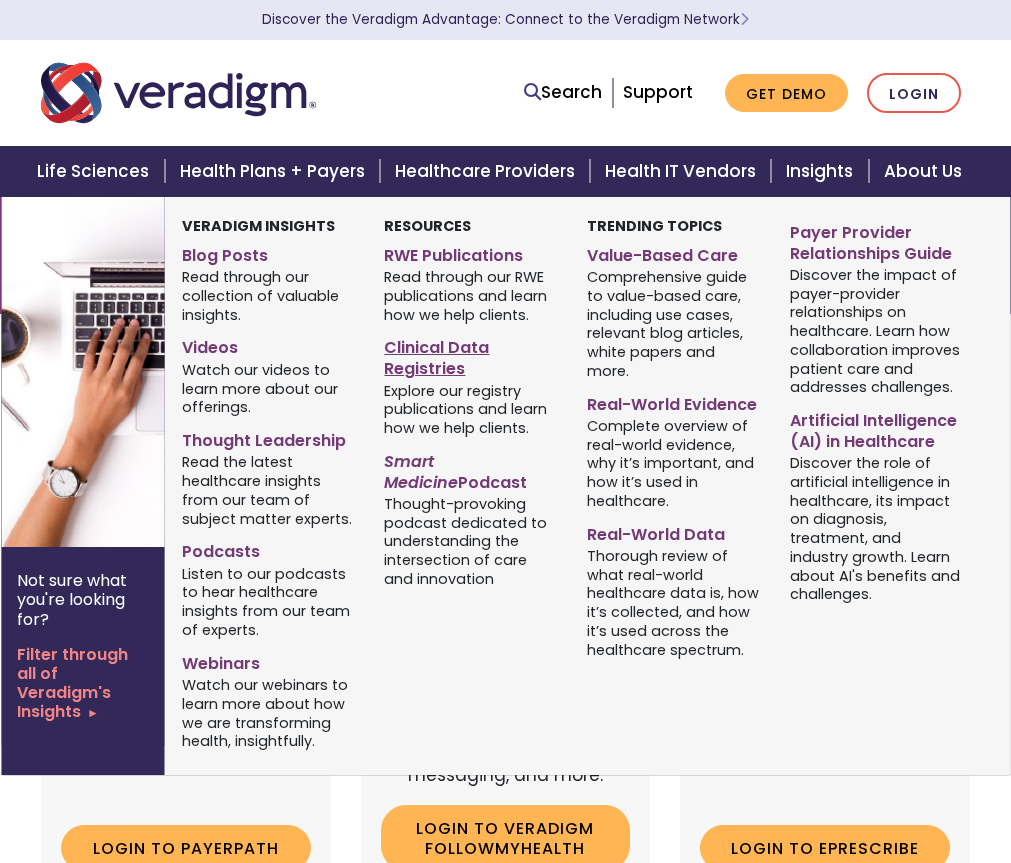 scroll, scrollTop: 0, scrollLeft: 0, axis: both 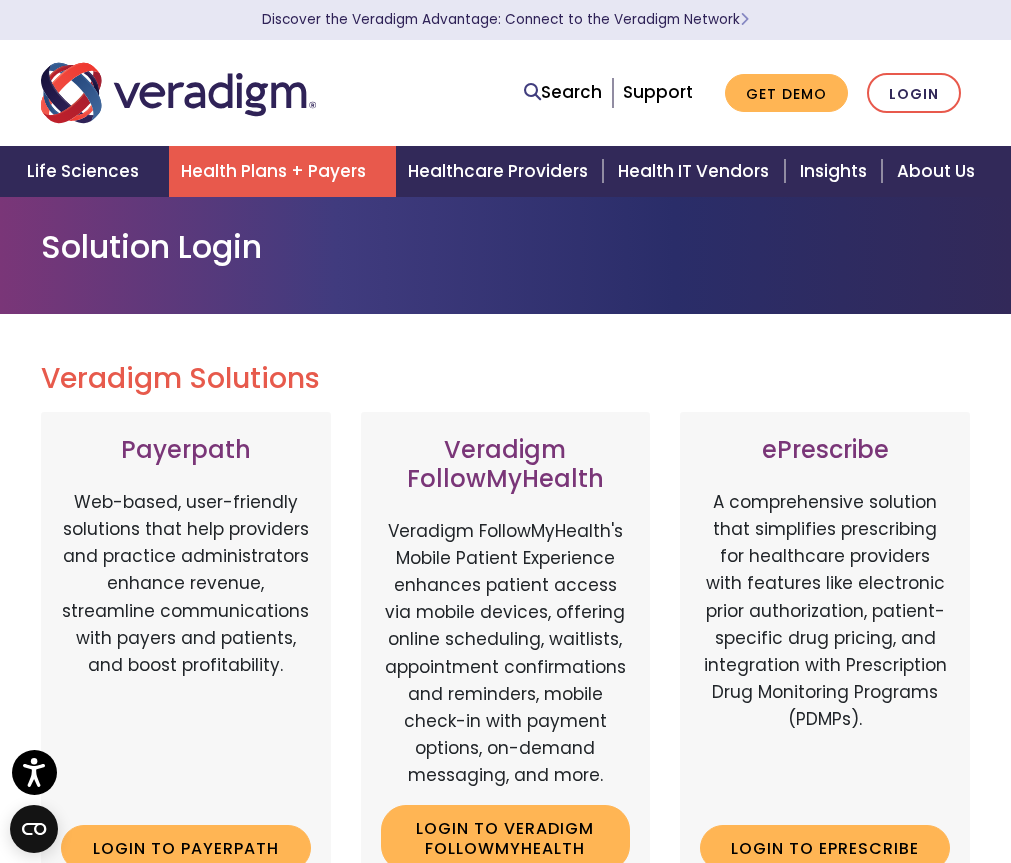 click on "Health Plans + Payers" at bounding box center [282, 171] 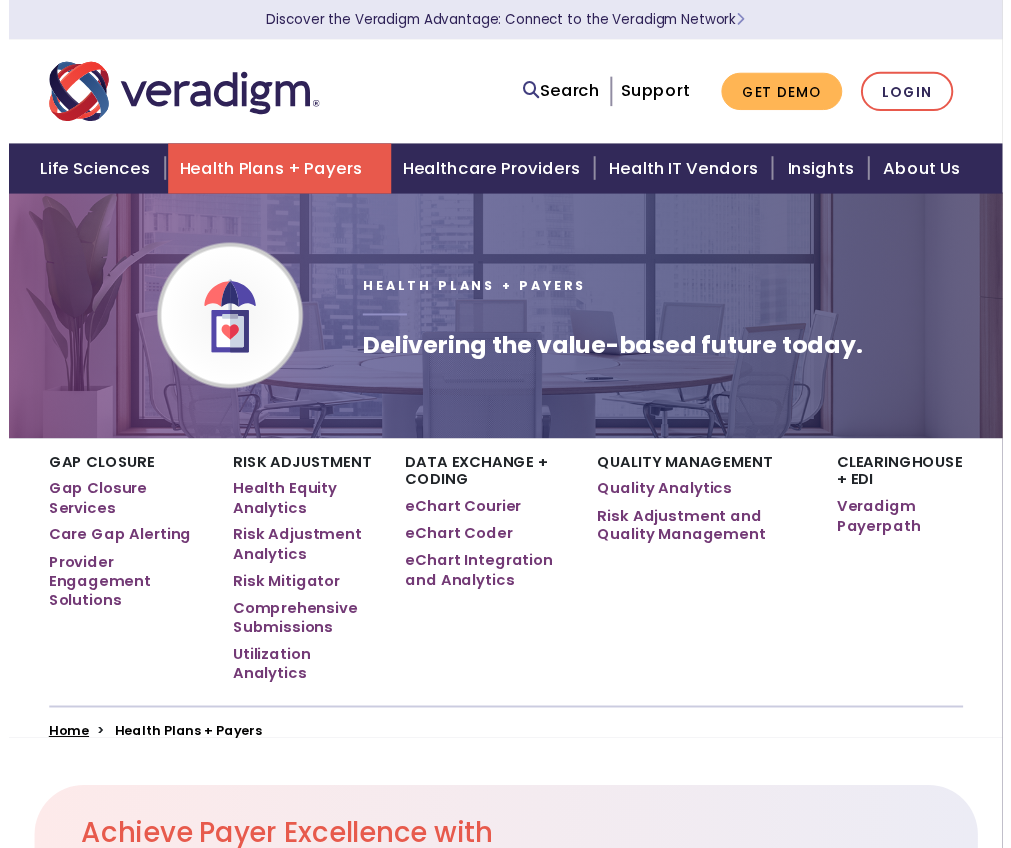 scroll, scrollTop: 900, scrollLeft: 0, axis: vertical 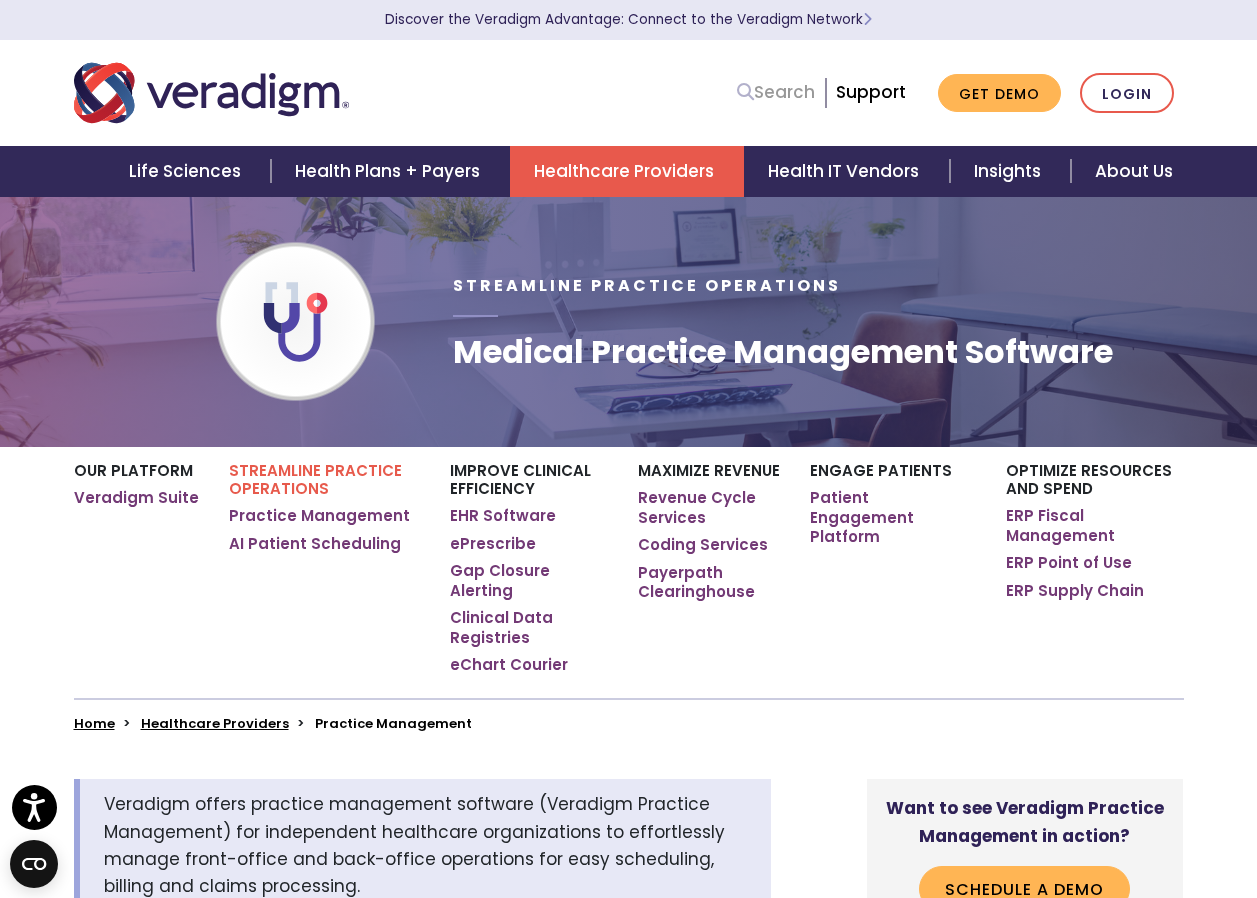 click on "Search" at bounding box center [776, 92] 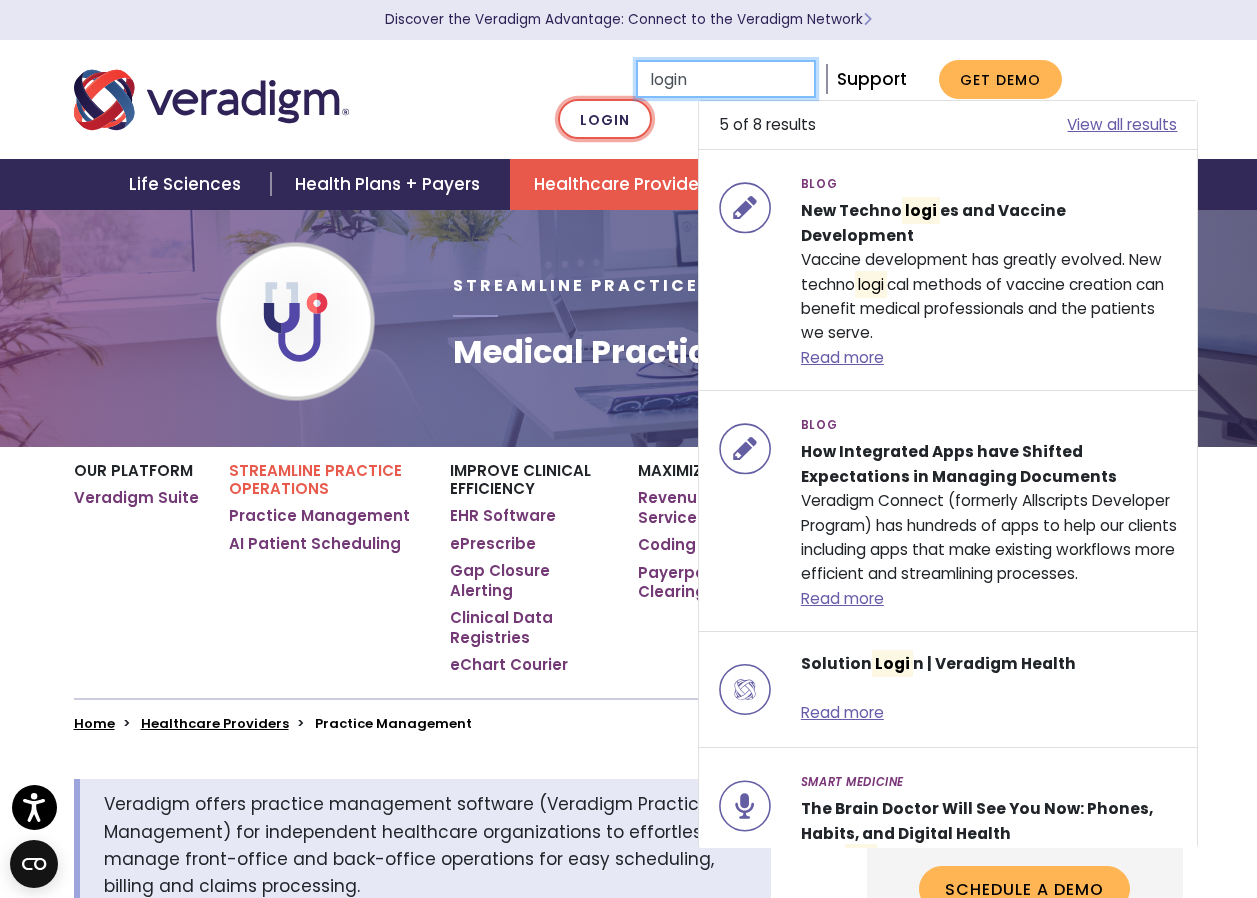 type on "login" 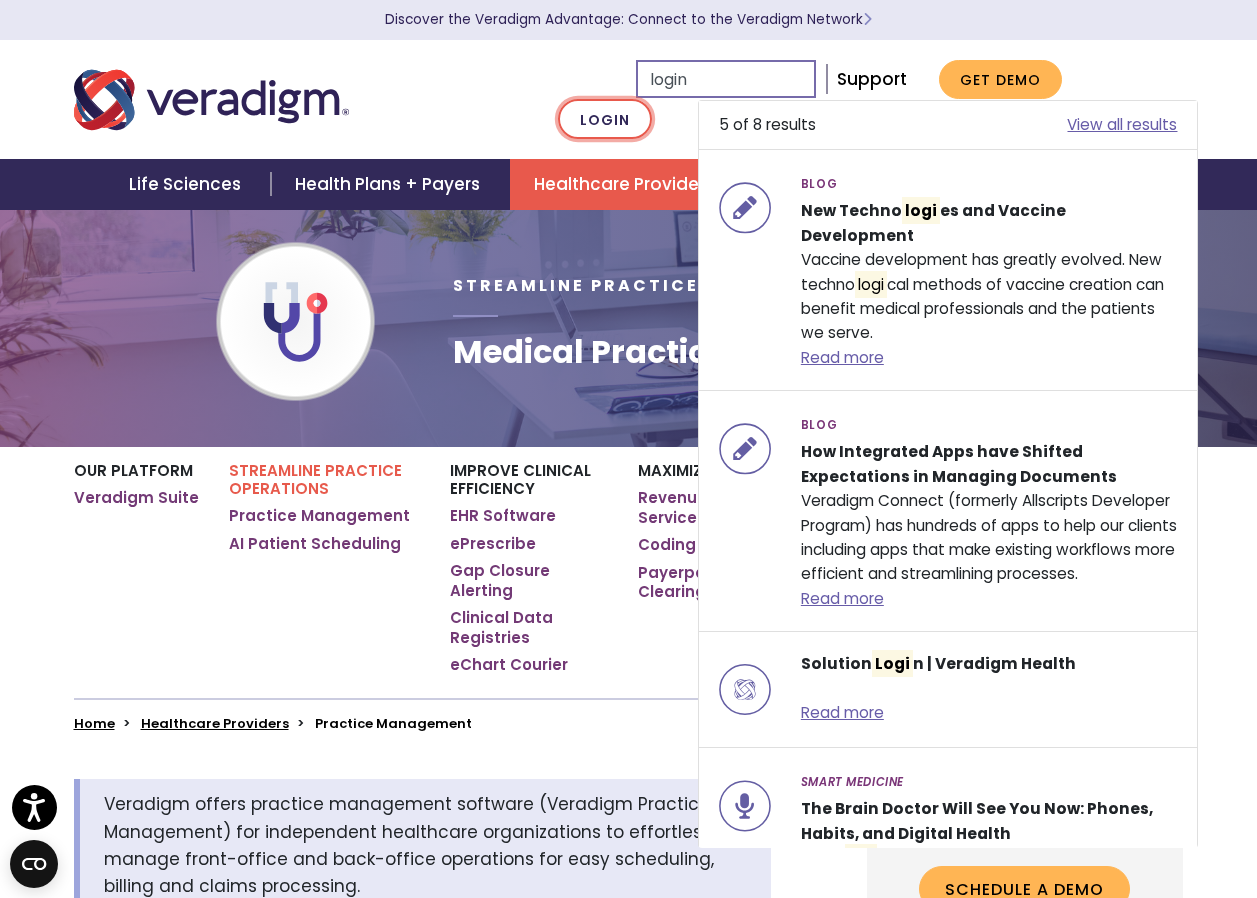 click on "Login" at bounding box center [605, 119] 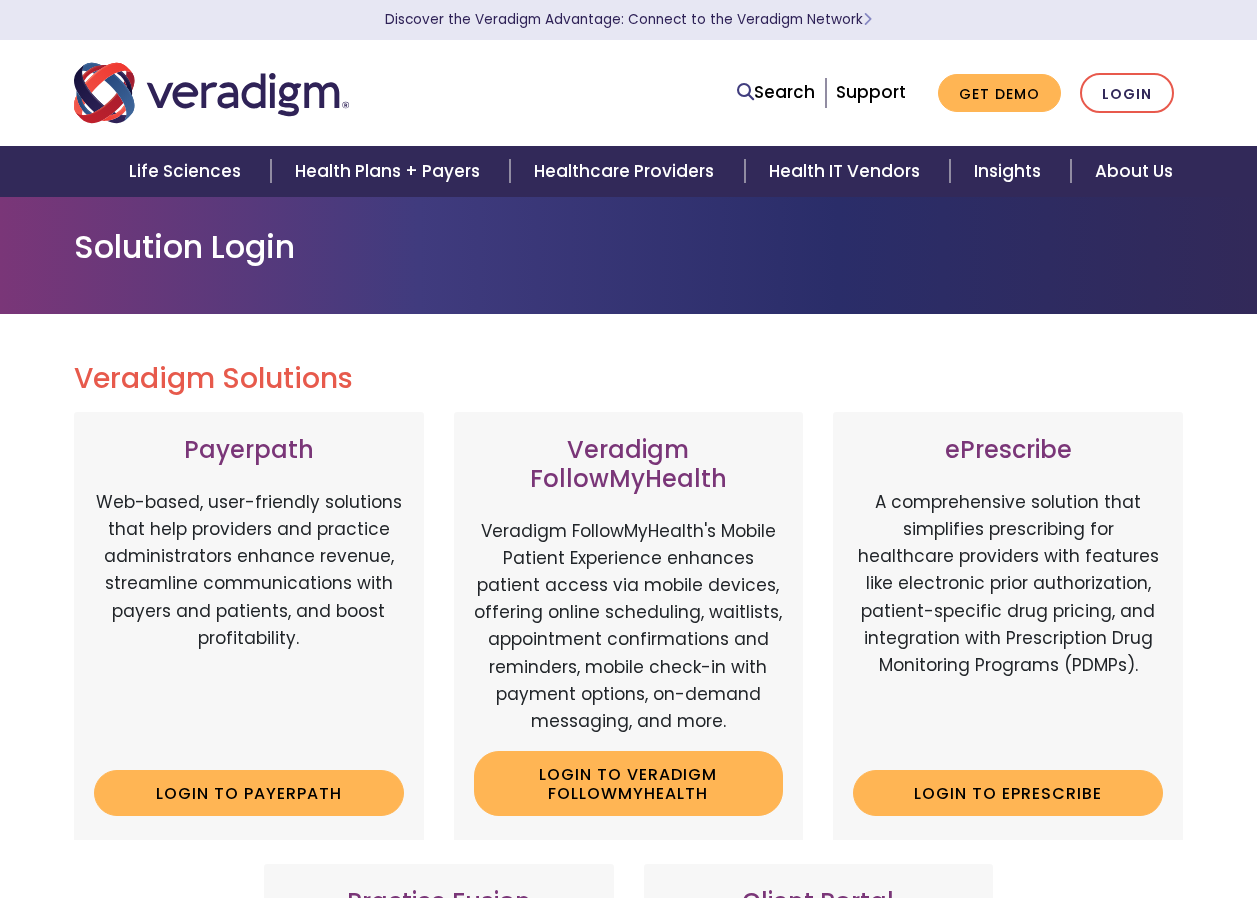 scroll, scrollTop: 0, scrollLeft: 0, axis: both 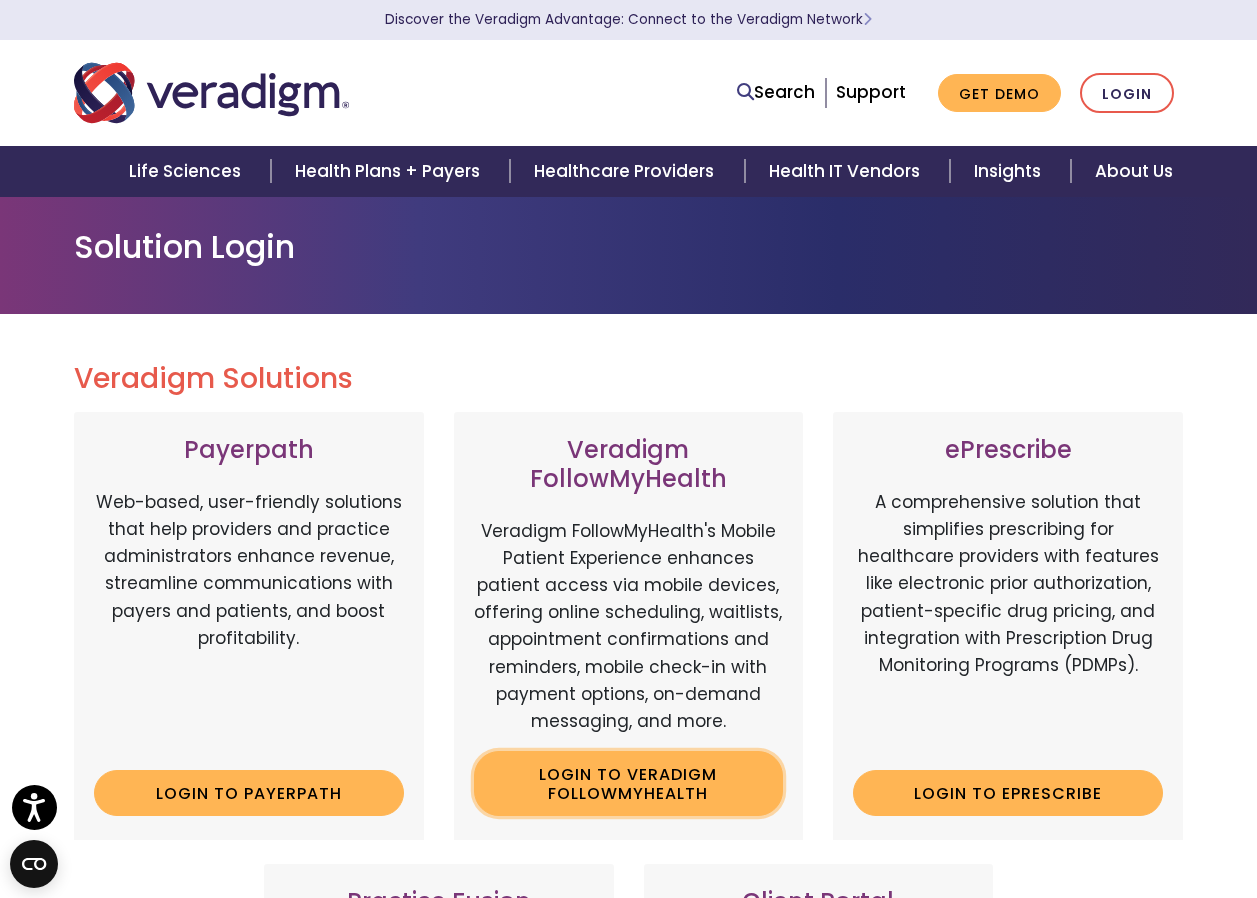click on "Login to Veradigm FollowMyHealth" at bounding box center (629, 783) 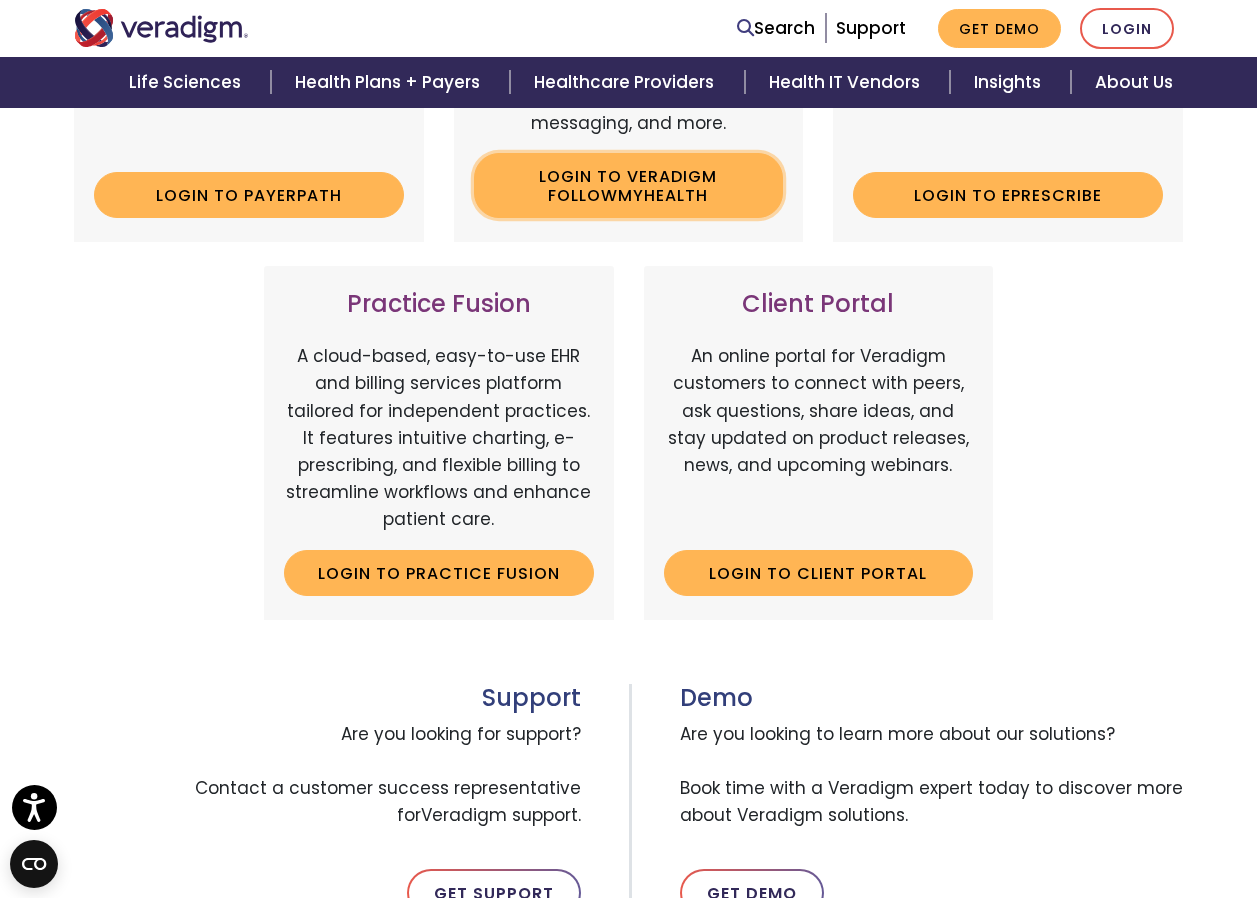 scroll, scrollTop: 600, scrollLeft: 0, axis: vertical 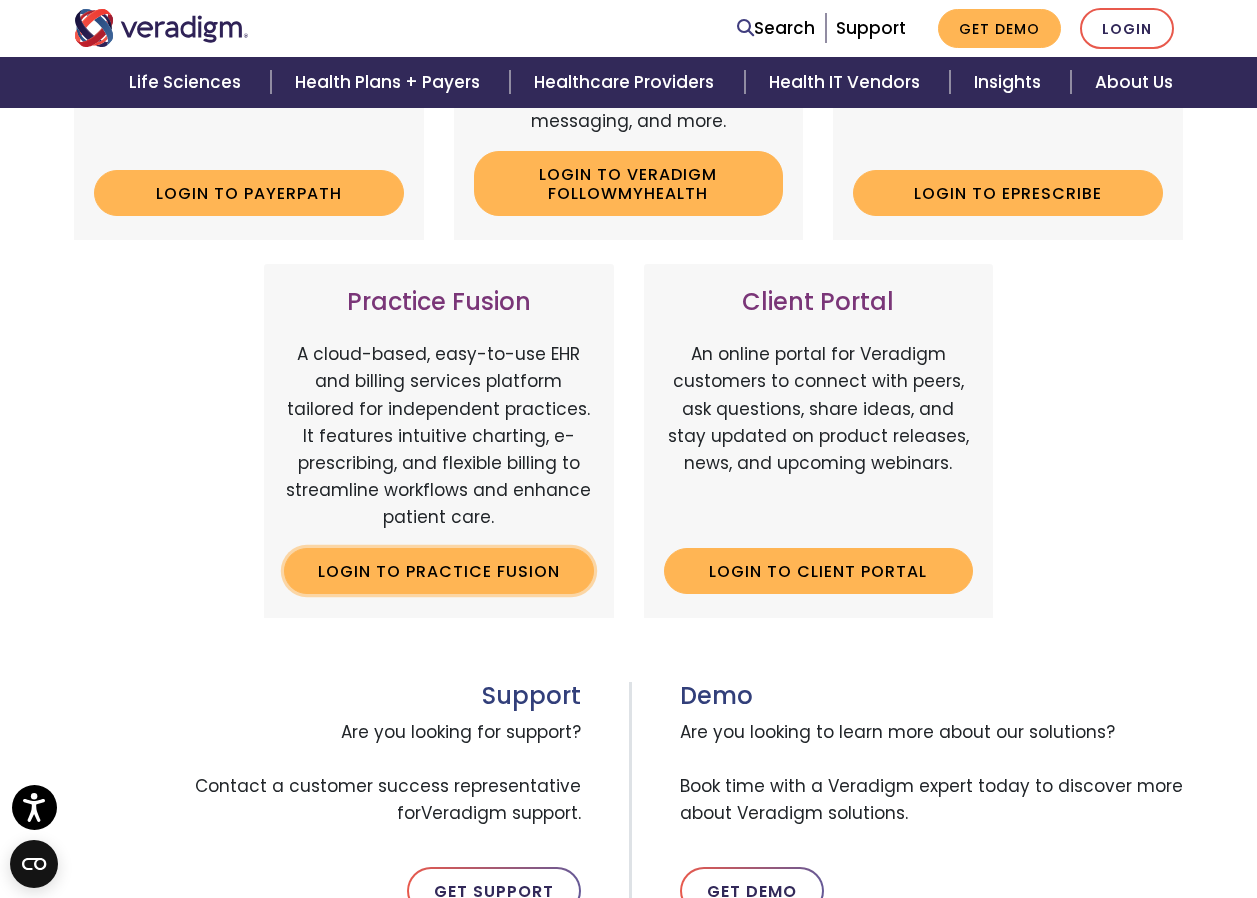 click on "Login to Practice Fusion" at bounding box center (439, 571) 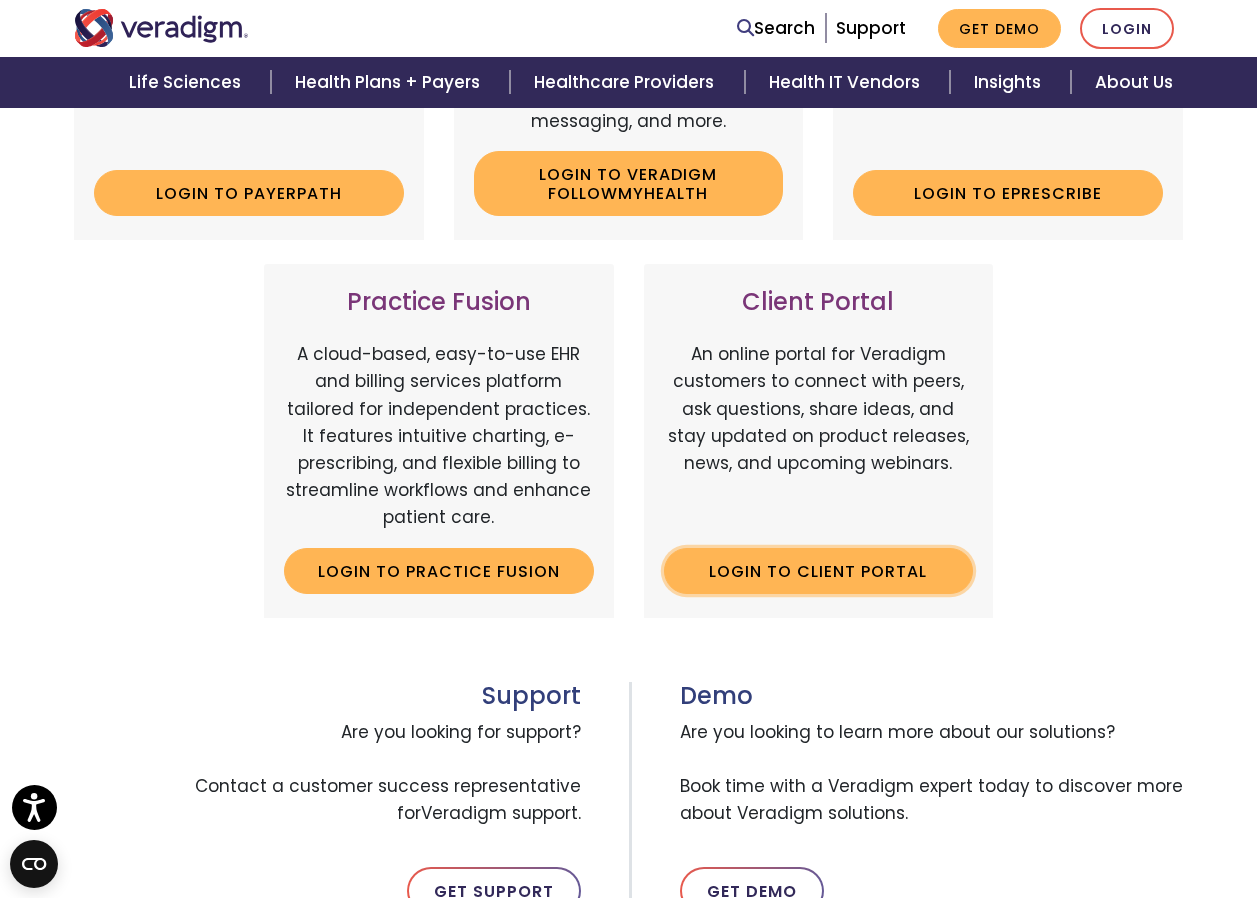 click on "Login to Client Portal" at bounding box center [819, 571] 